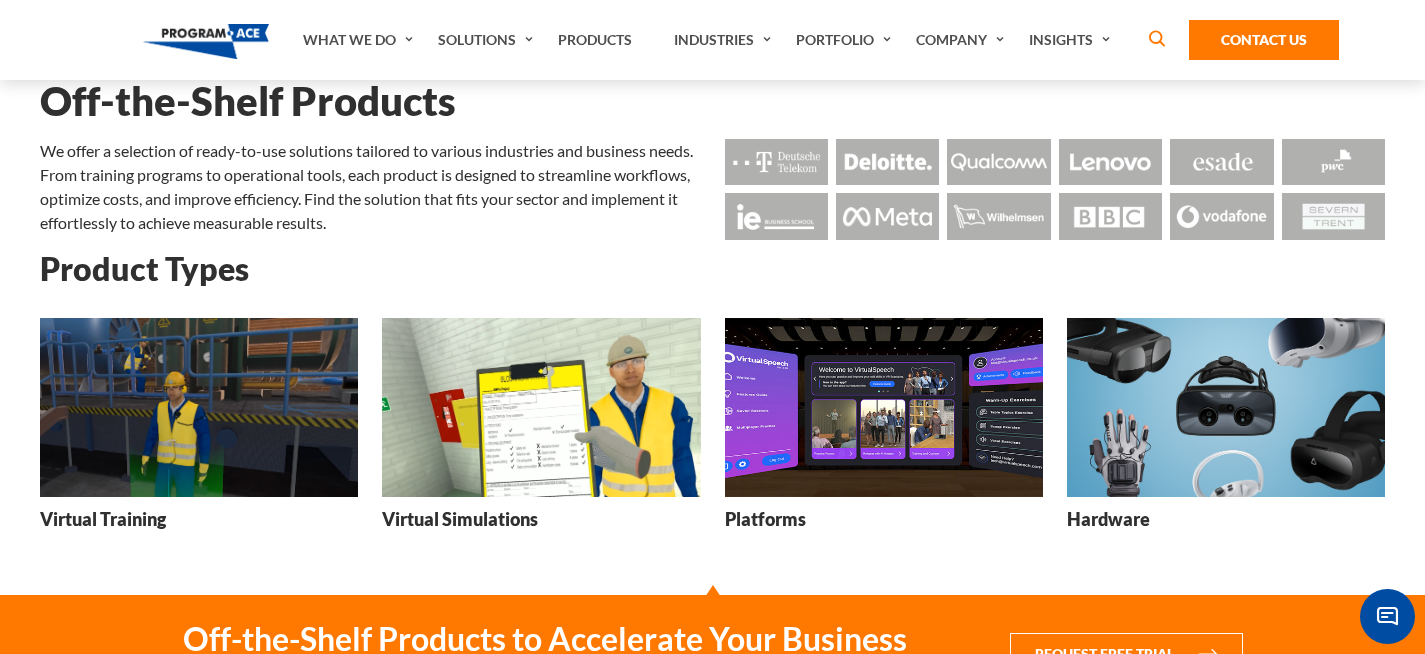 scroll, scrollTop: 84, scrollLeft: 0, axis: vertical 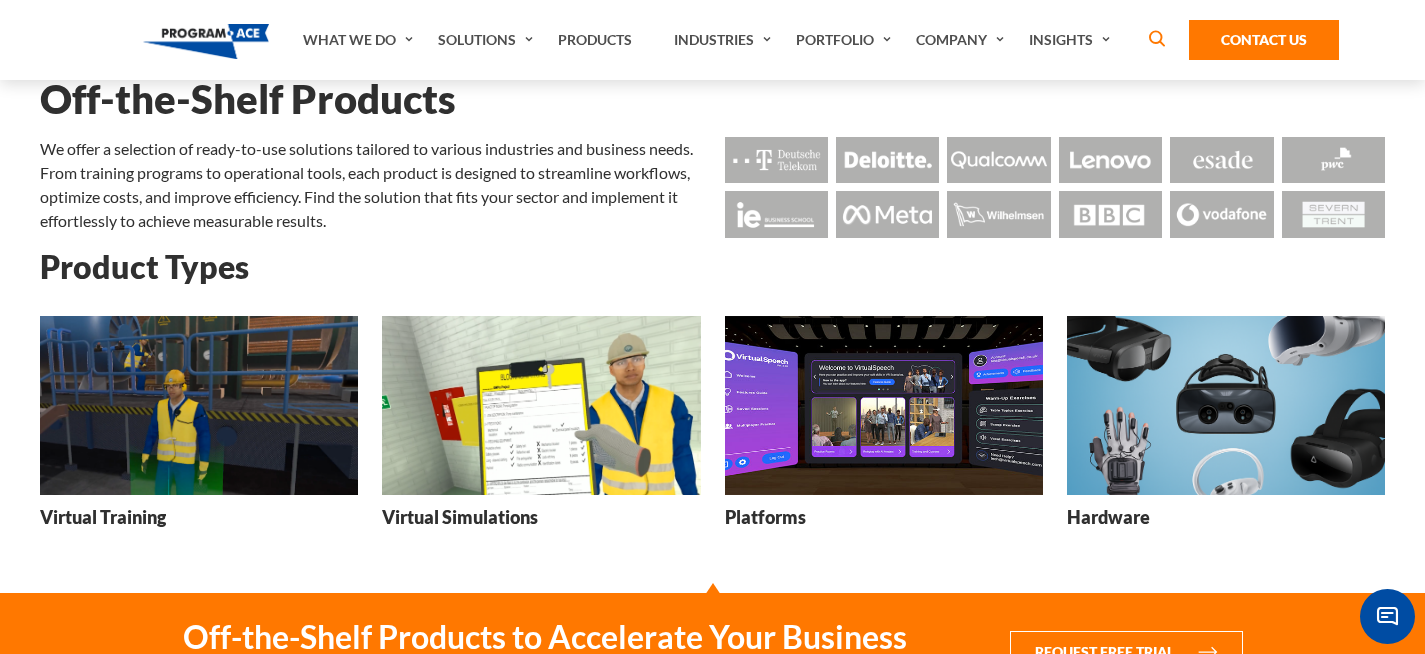 click at bounding box center (1226, 405) 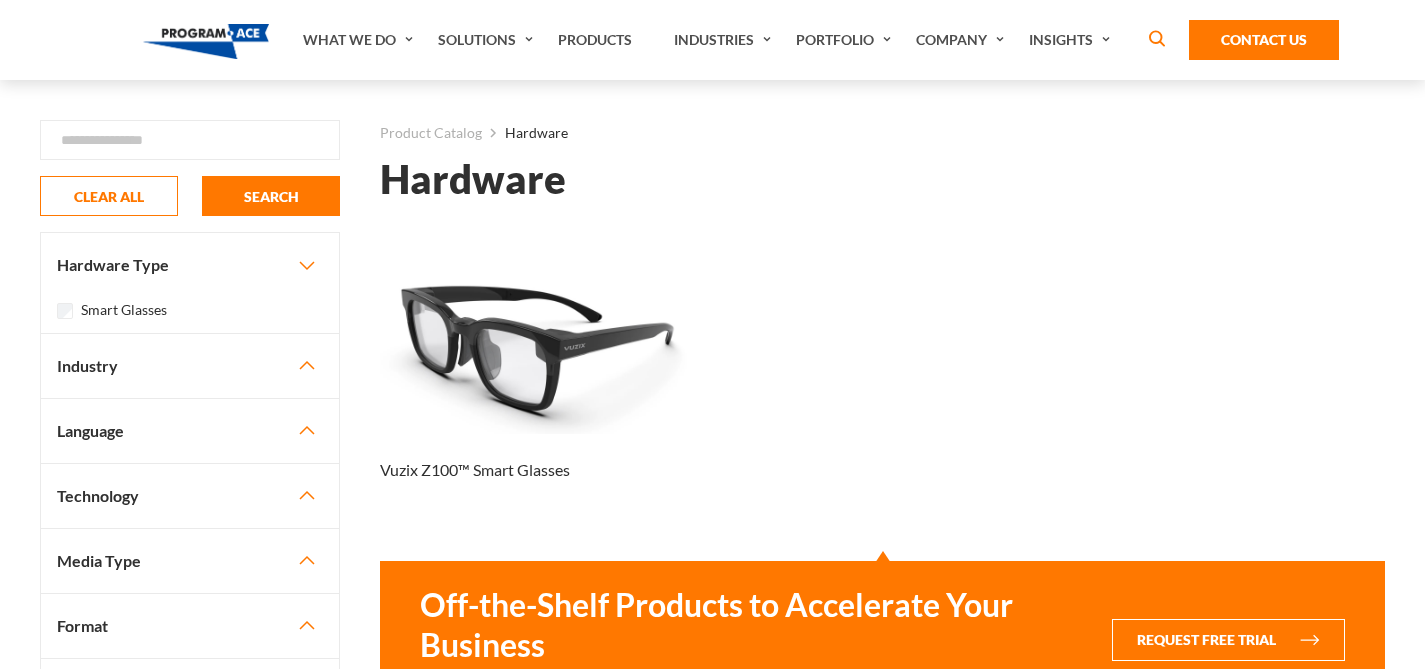 scroll, scrollTop: 37, scrollLeft: 0, axis: vertical 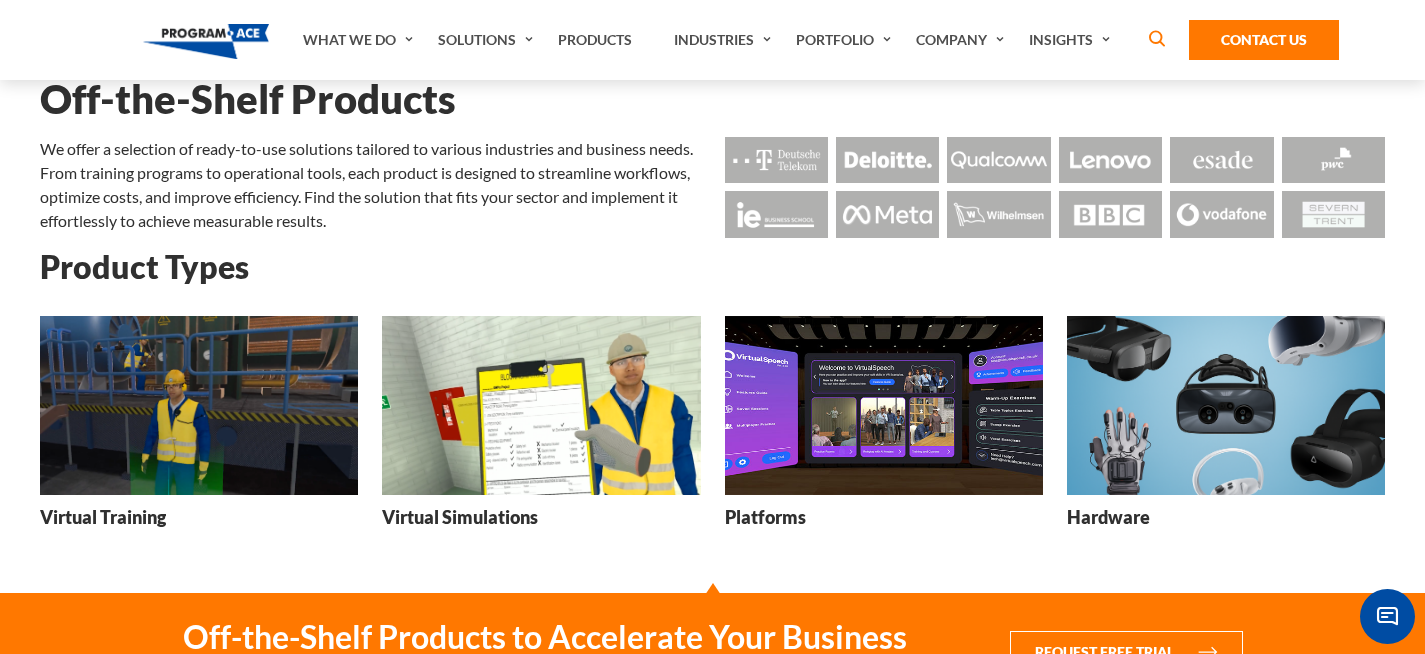 click at bounding box center (541, 405) 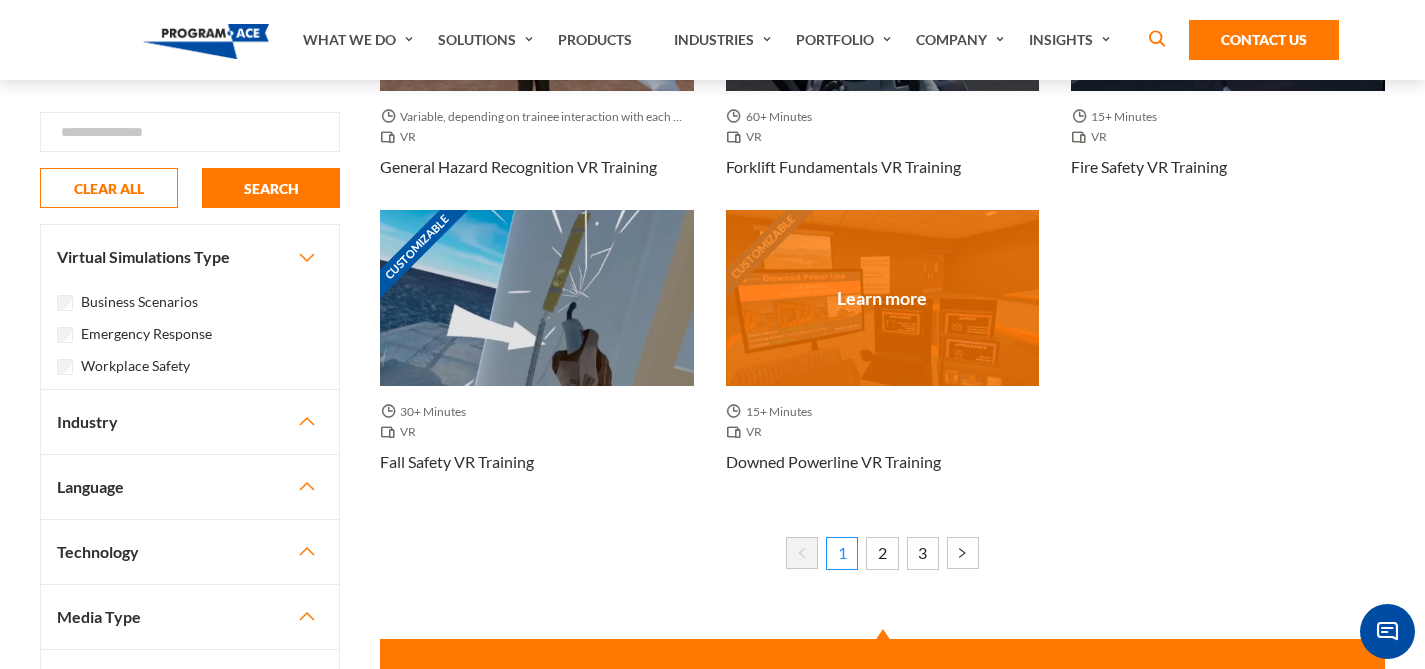 scroll, scrollTop: 1762, scrollLeft: 0, axis: vertical 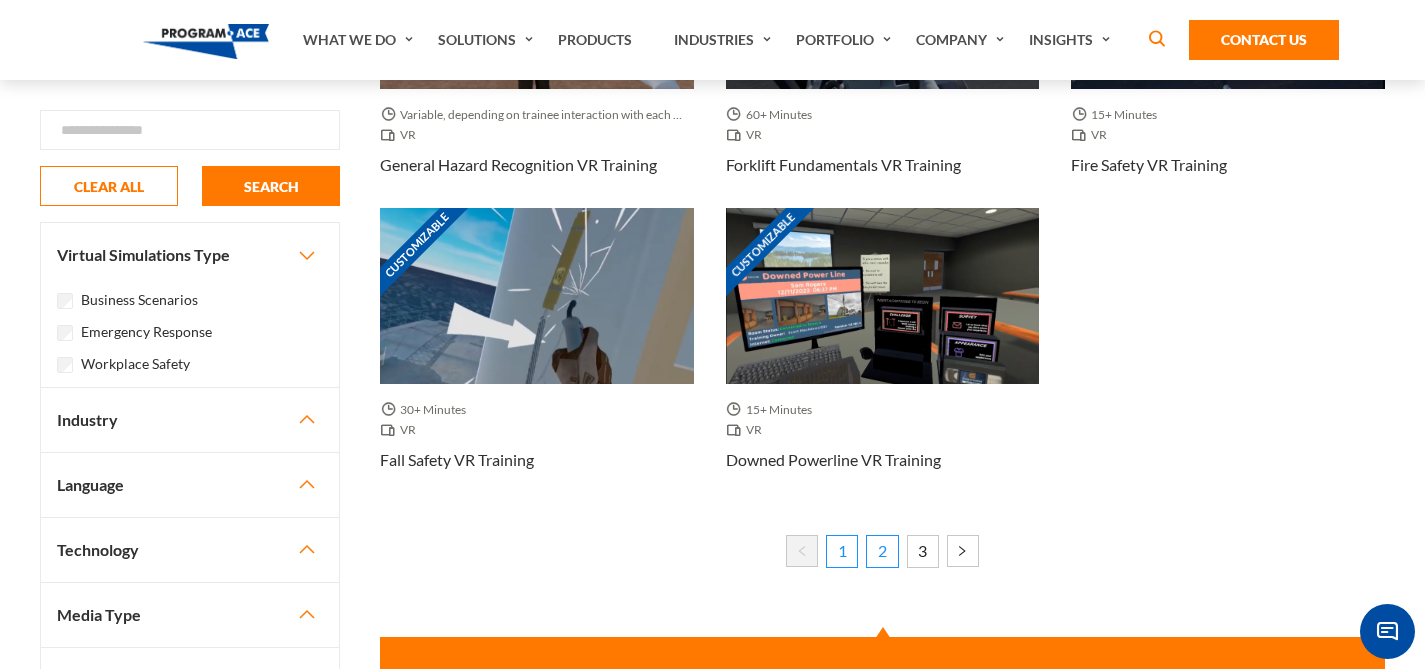 click on "2" at bounding box center (882, 551) 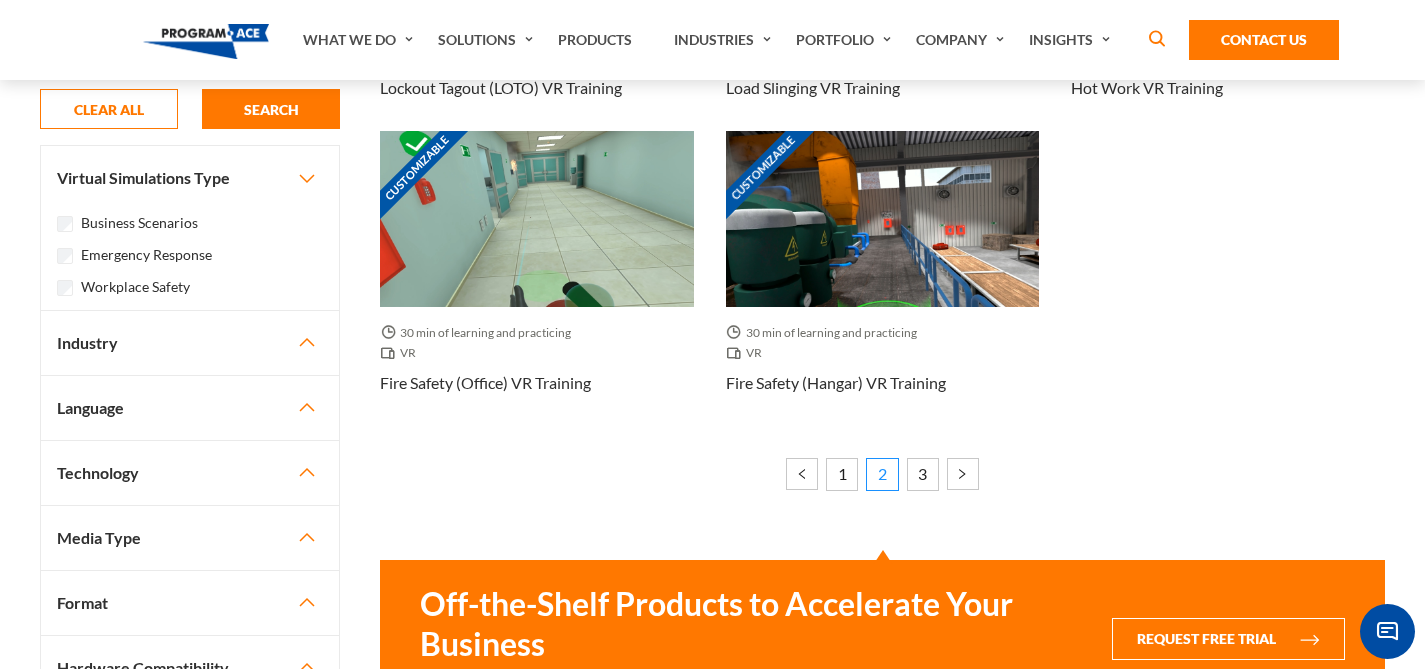 scroll, scrollTop: 1926, scrollLeft: 0, axis: vertical 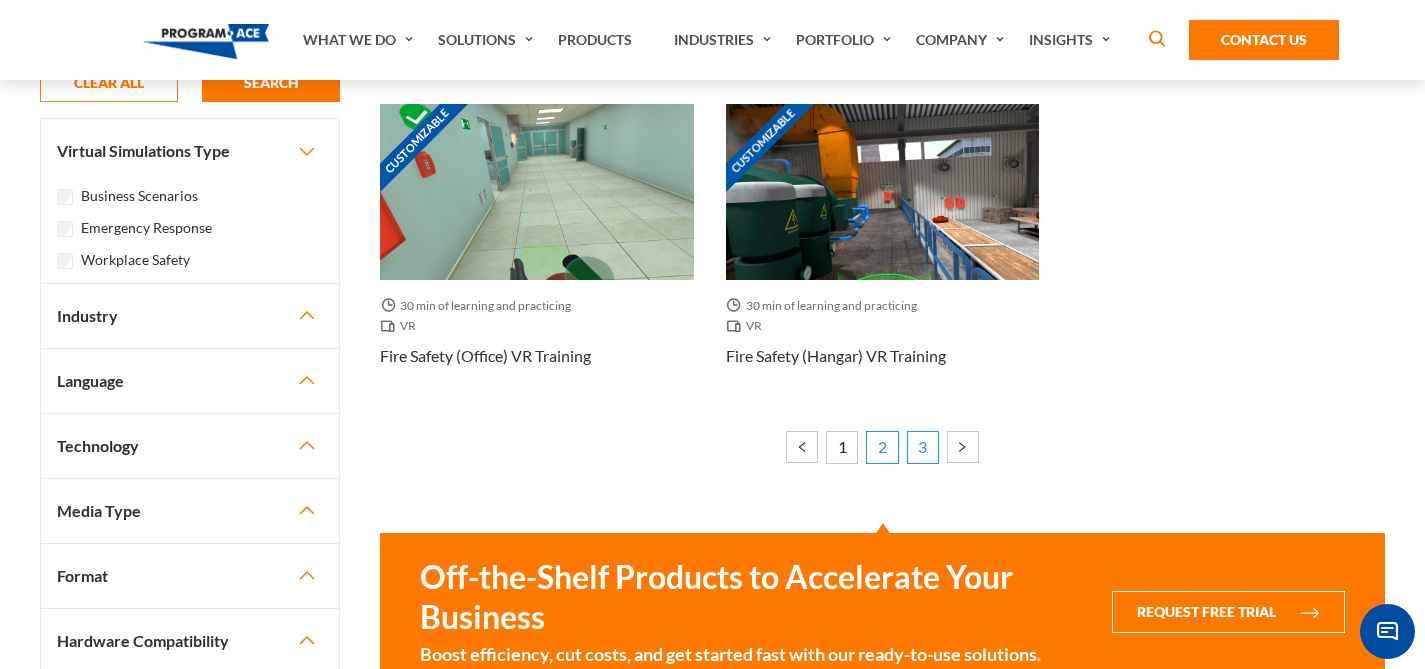 click on "3" at bounding box center (923, 447) 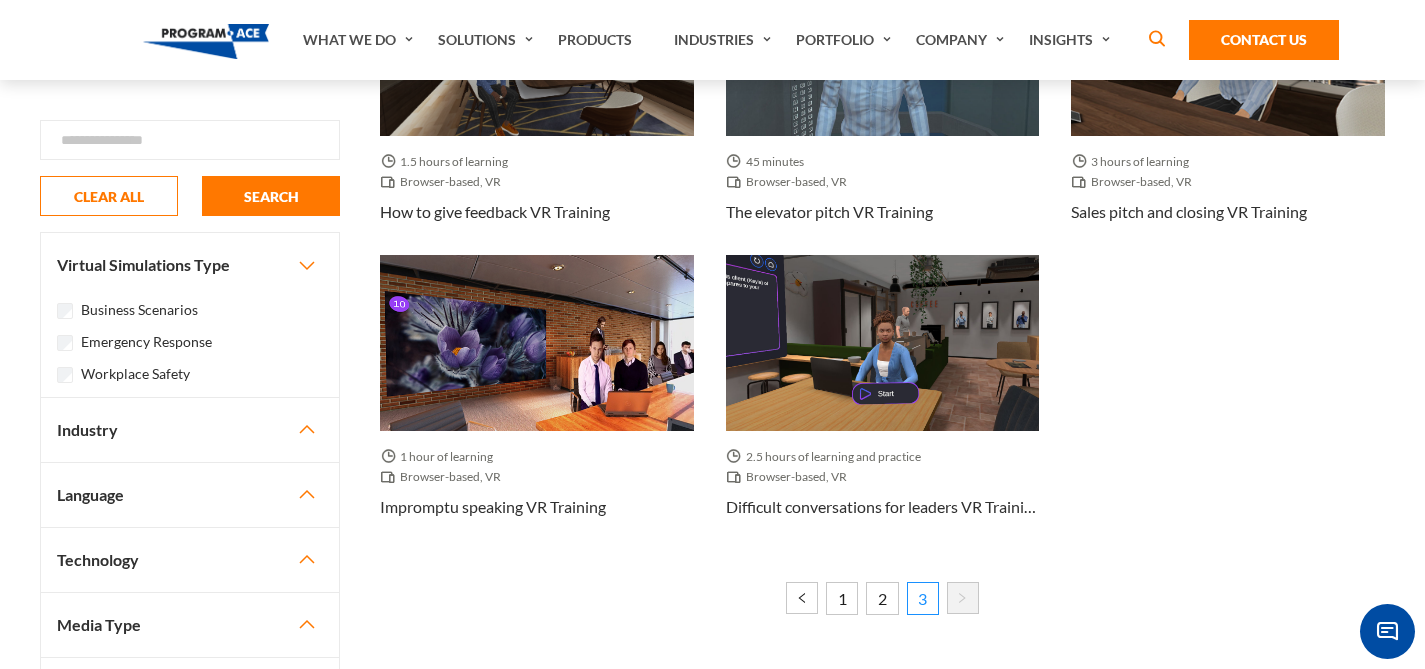 scroll, scrollTop: 1206, scrollLeft: 0, axis: vertical 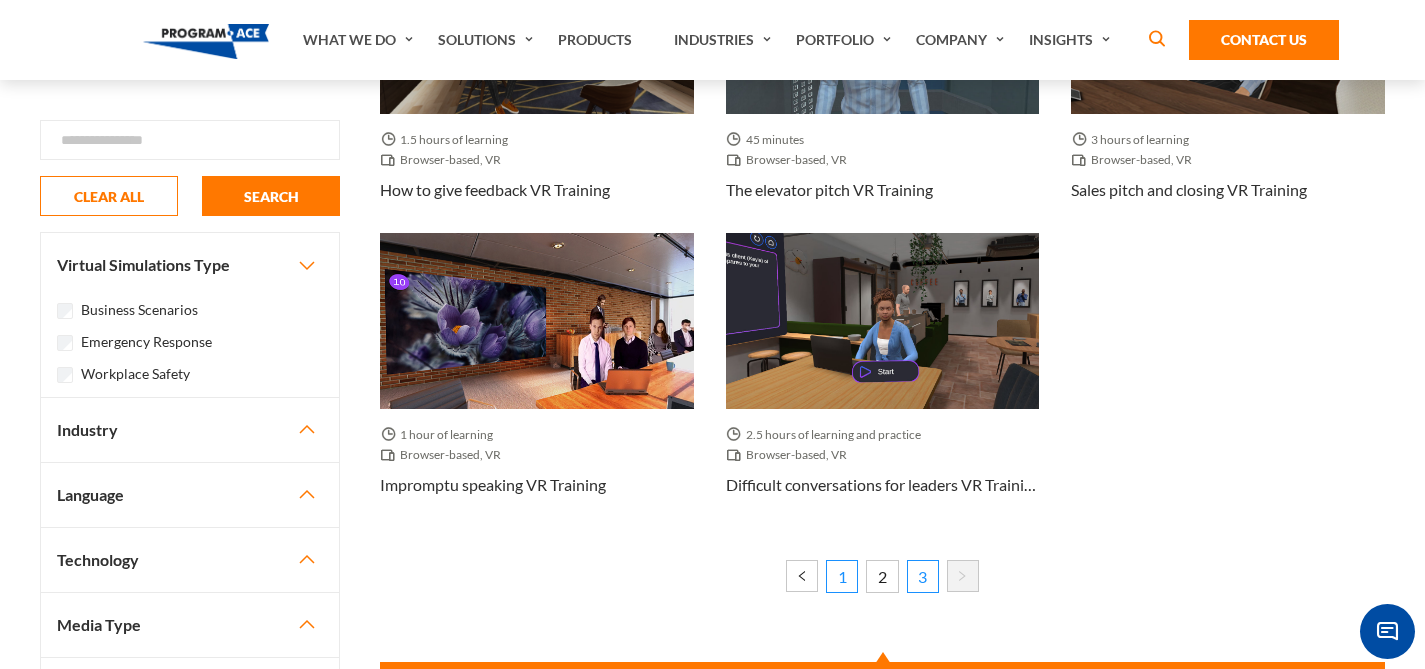 click on "1" at bounding box center [842, 576] 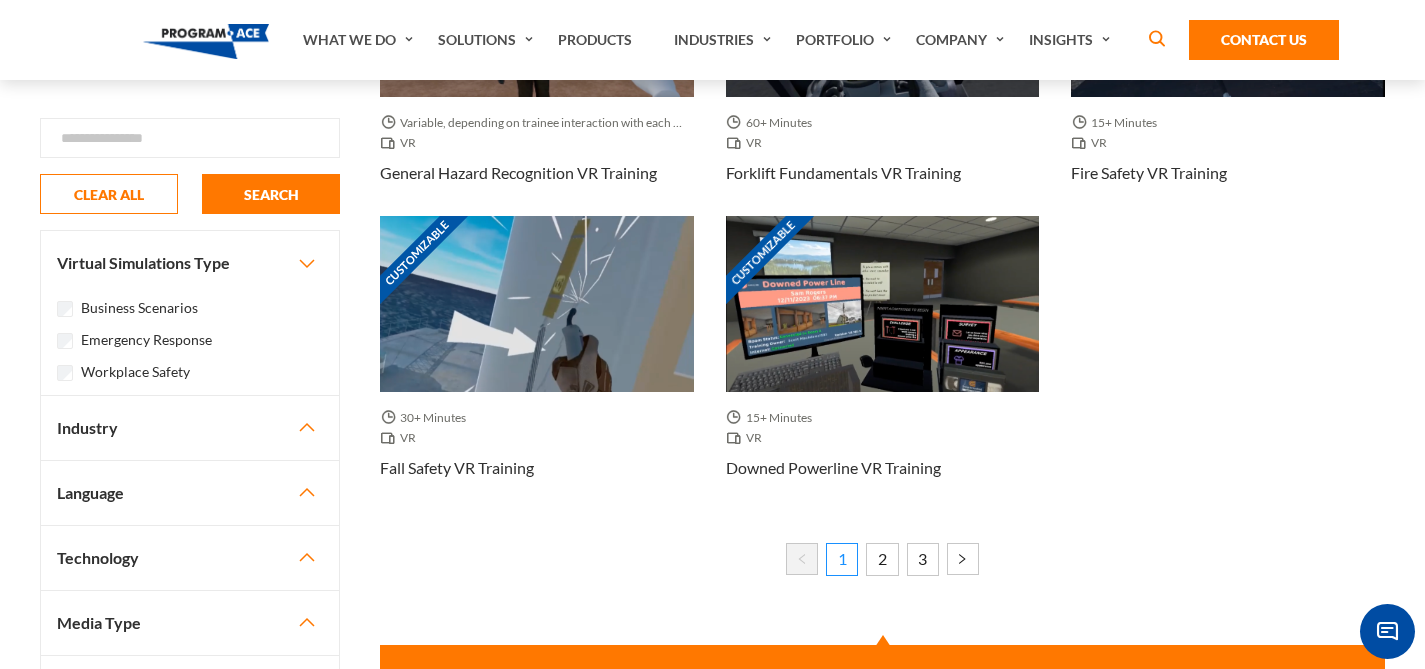 scroll, scrollTop: 1793, scrollLeft: 0, axis: vertical 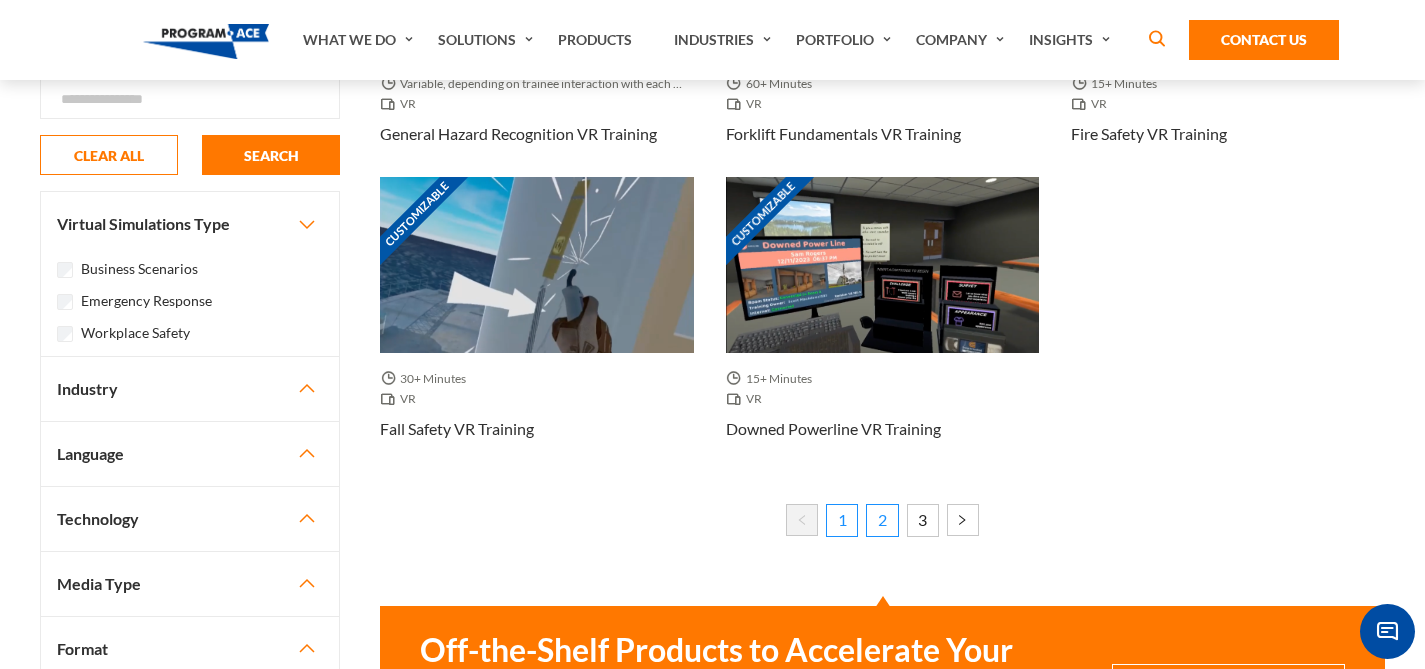 click on "2" at bounding box center [882, 520] 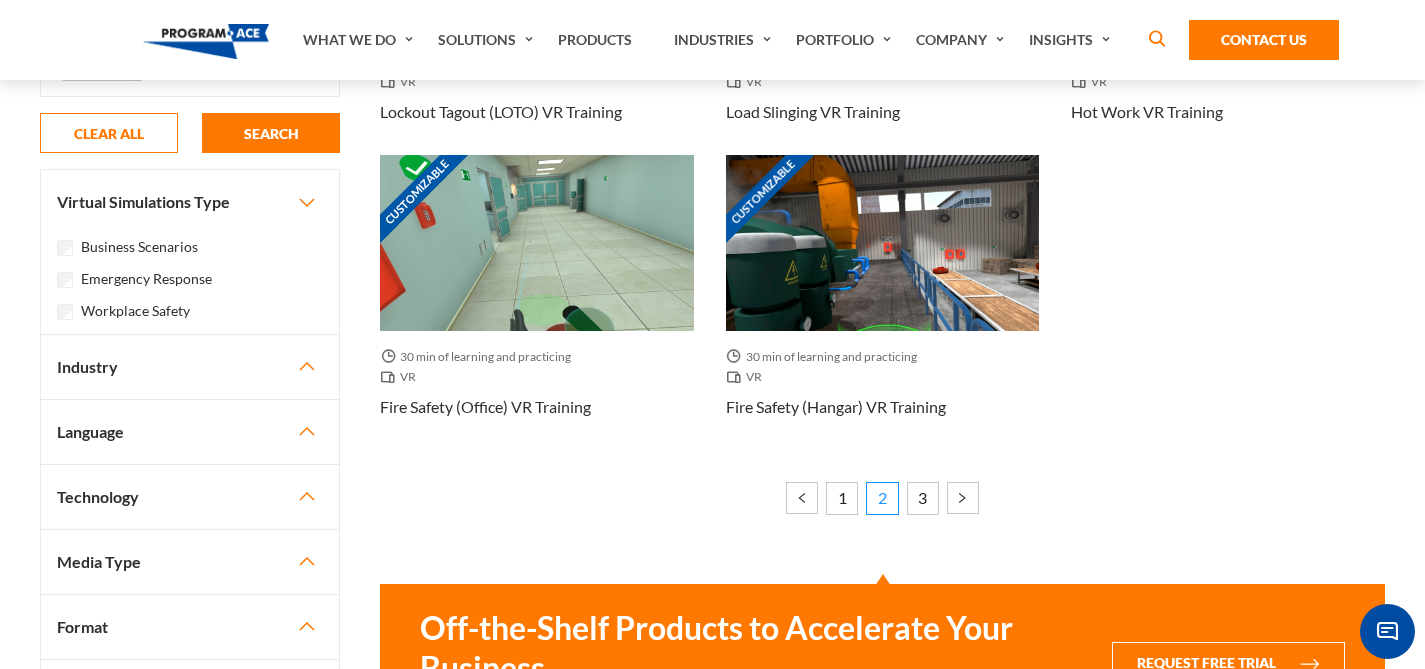 scroll, scrollTop: 1873, scrollLeft: 0, axis: vertical 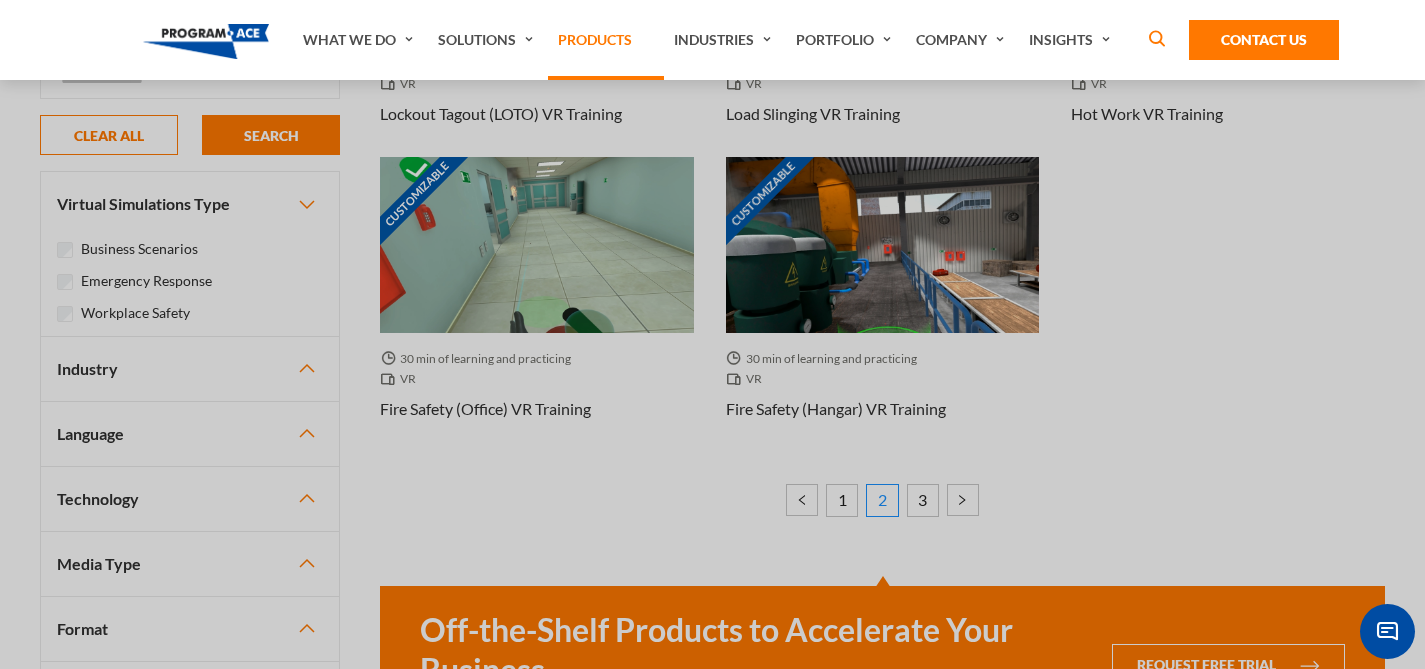click on "Products" at bounding box center (606, 40) 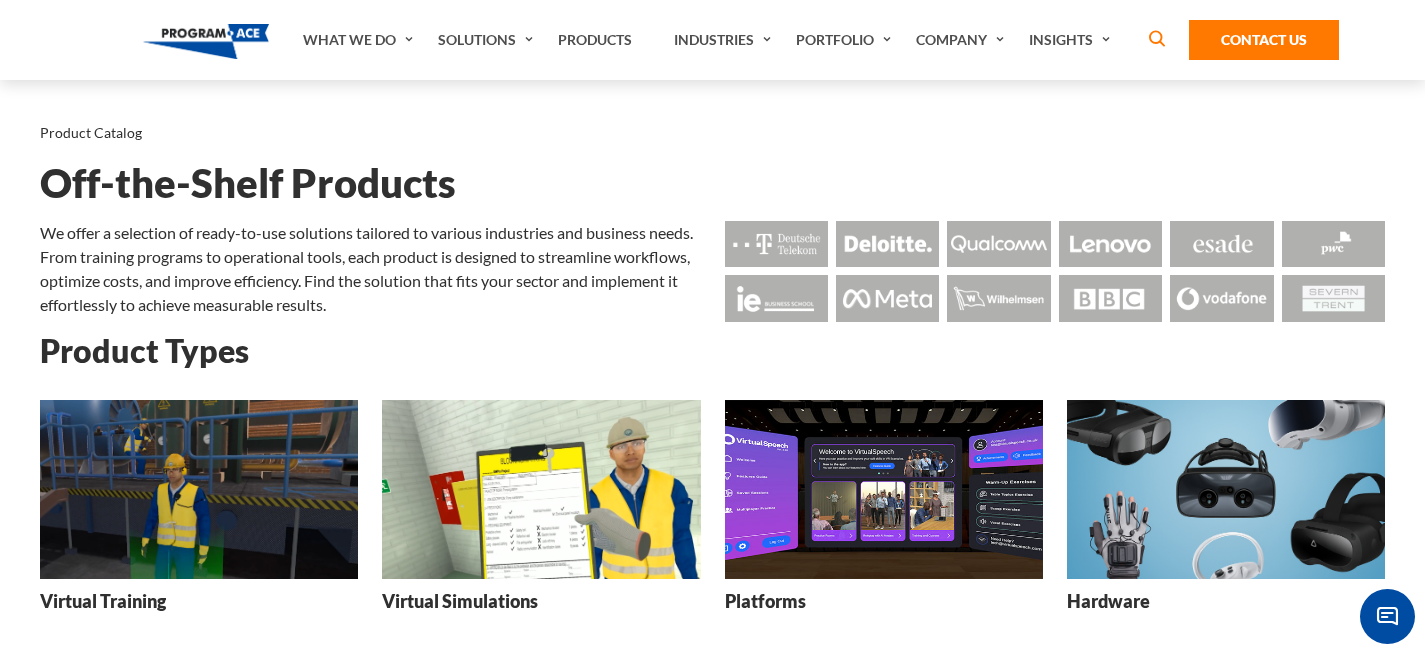 scroll, scrollTop: 160, scrollLeft: 0, axis: vertical 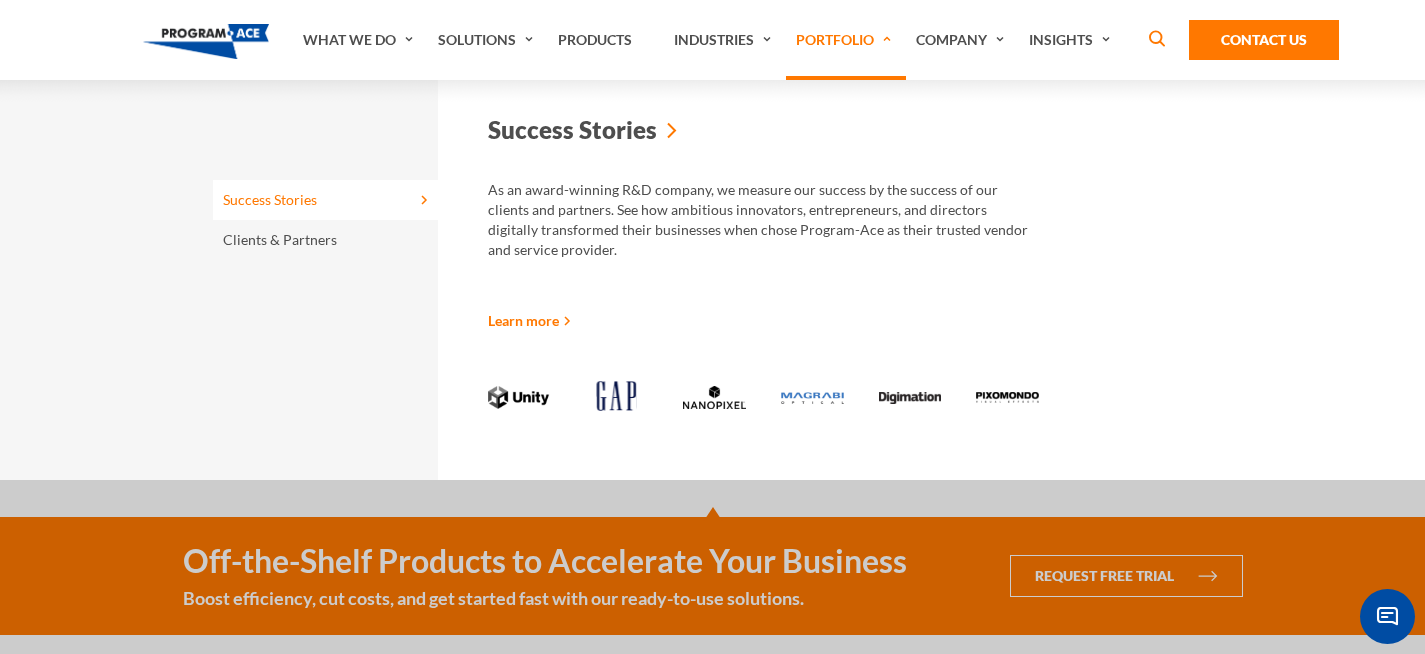 click on "Portfolio" at bounding box center (846, 40) 